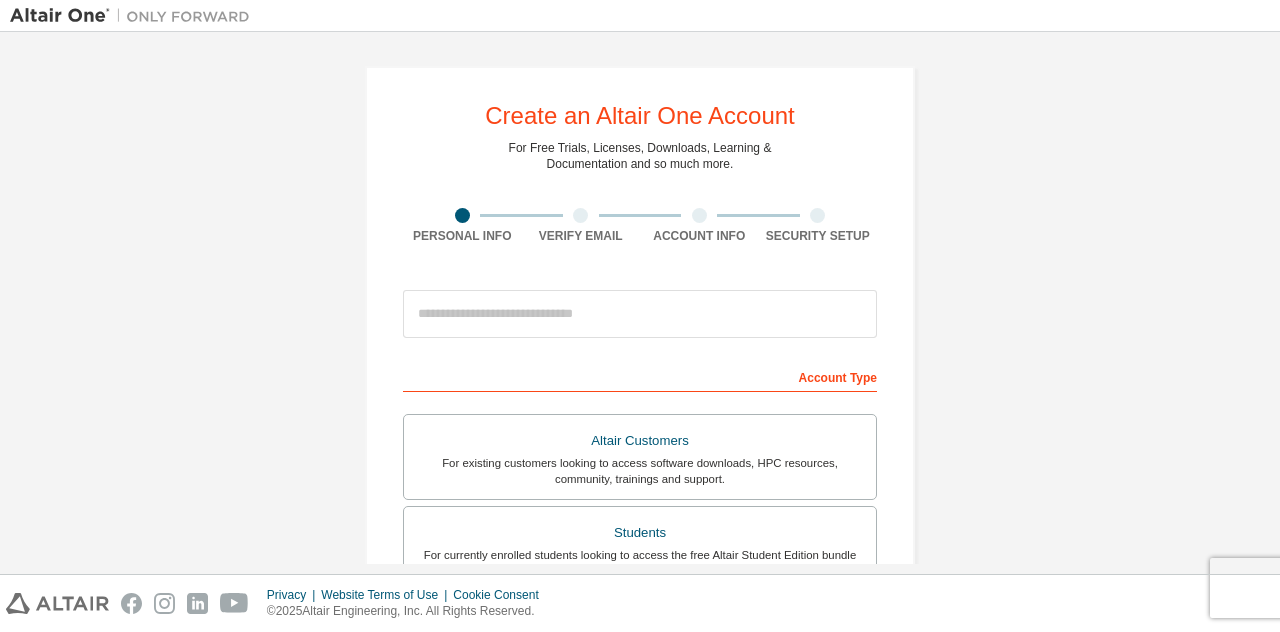 scroll, scrollTop: 0, scrollLeft: 0, axis: both 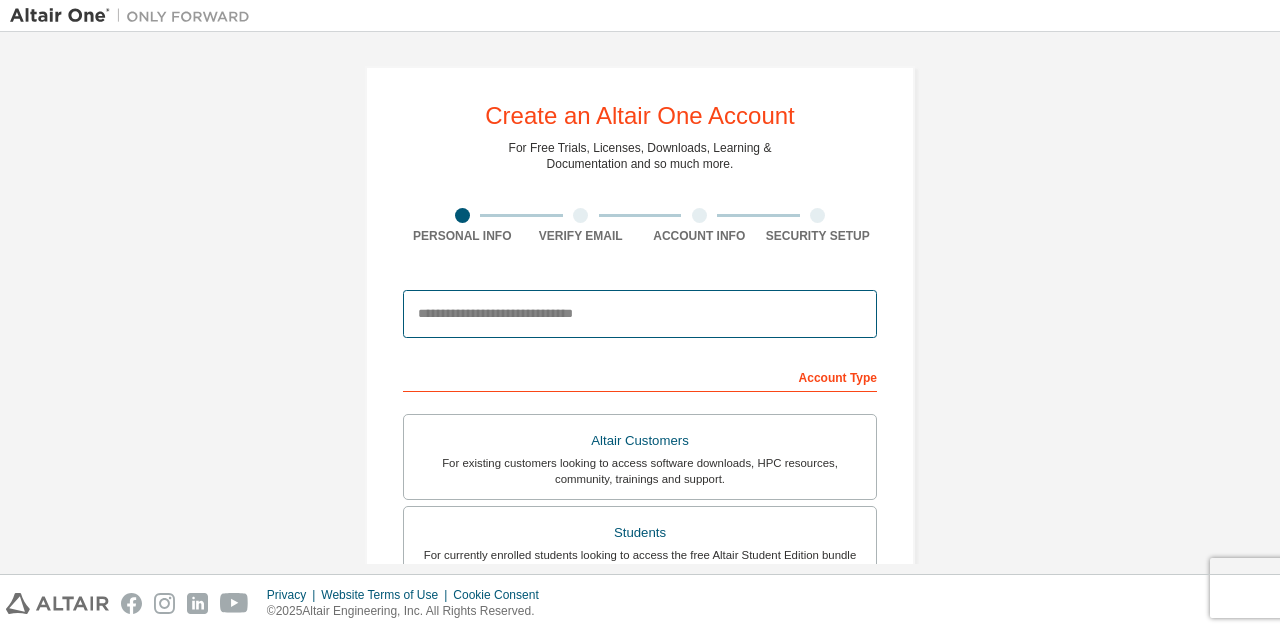 click at bounding box center (640, 314) 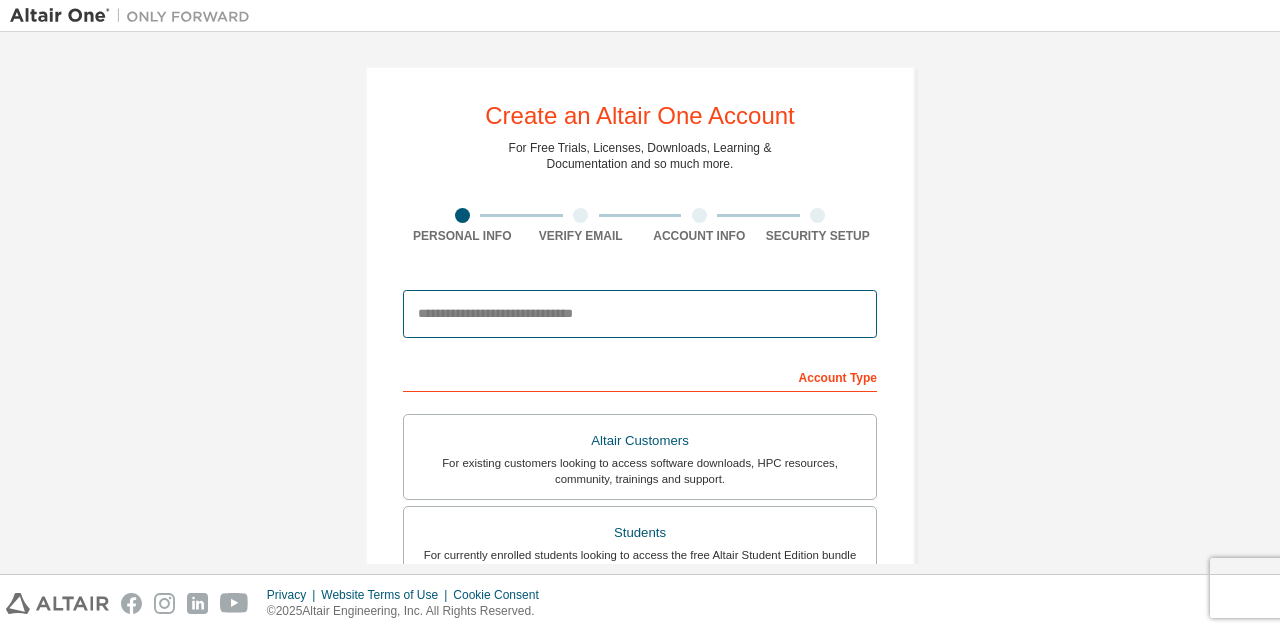 type on "**********" 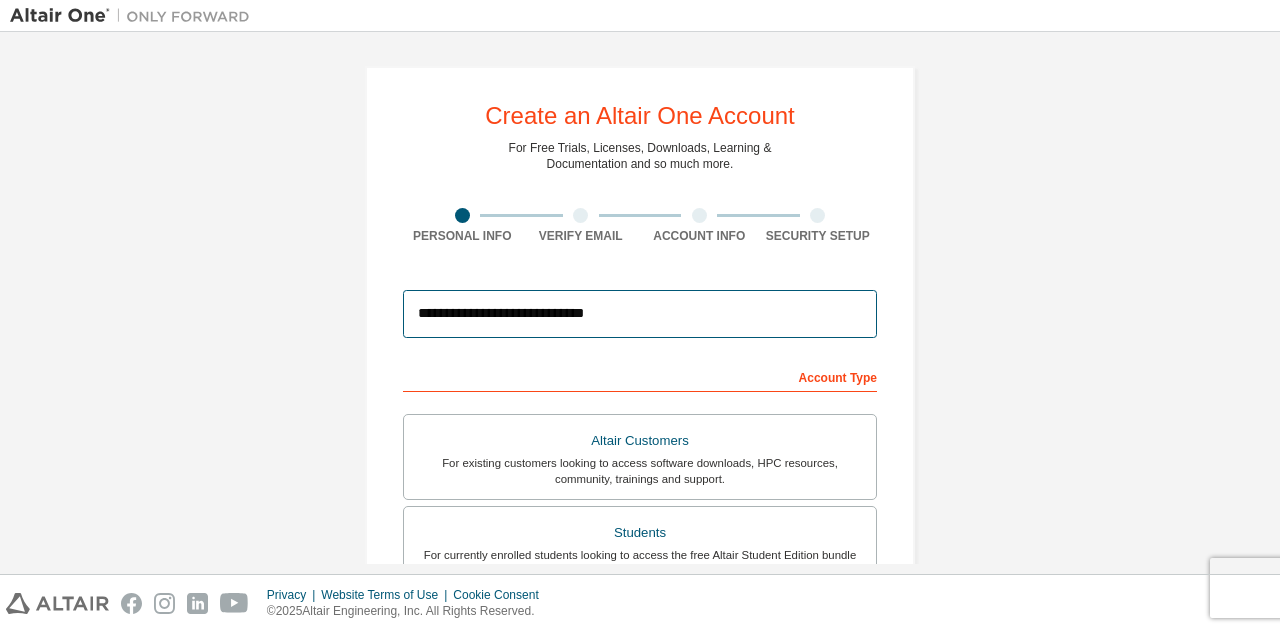 click on "**********" at bounding box center (640, 314) 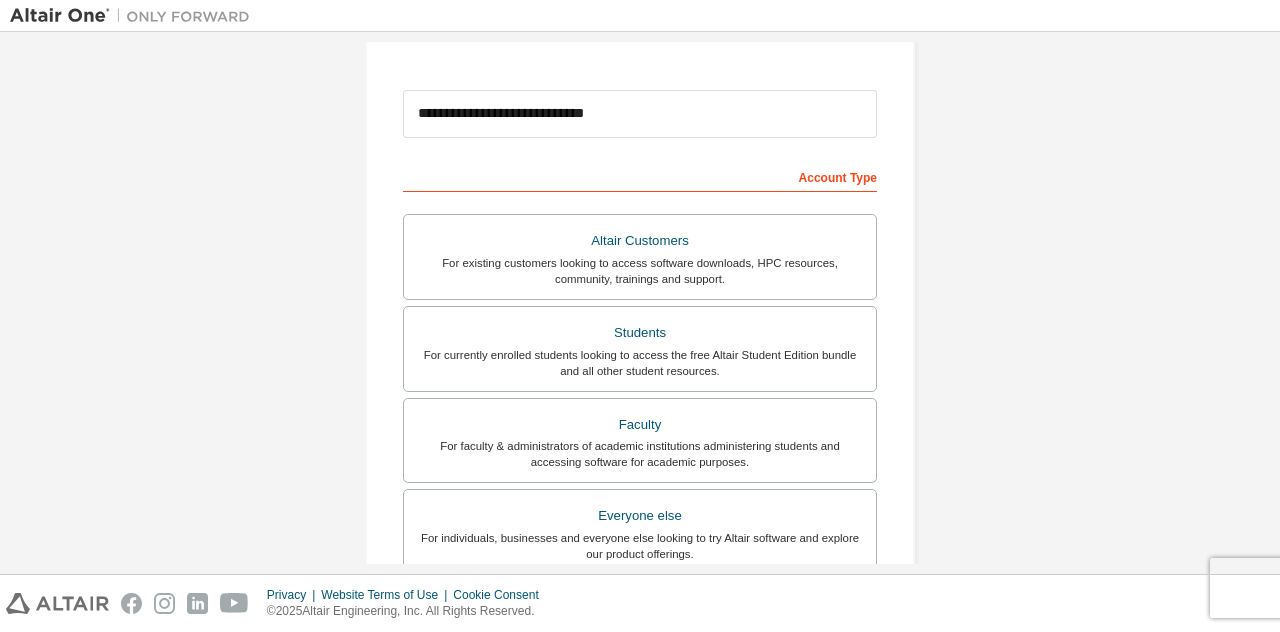 click on "**********" at bounding box center [640, 371] 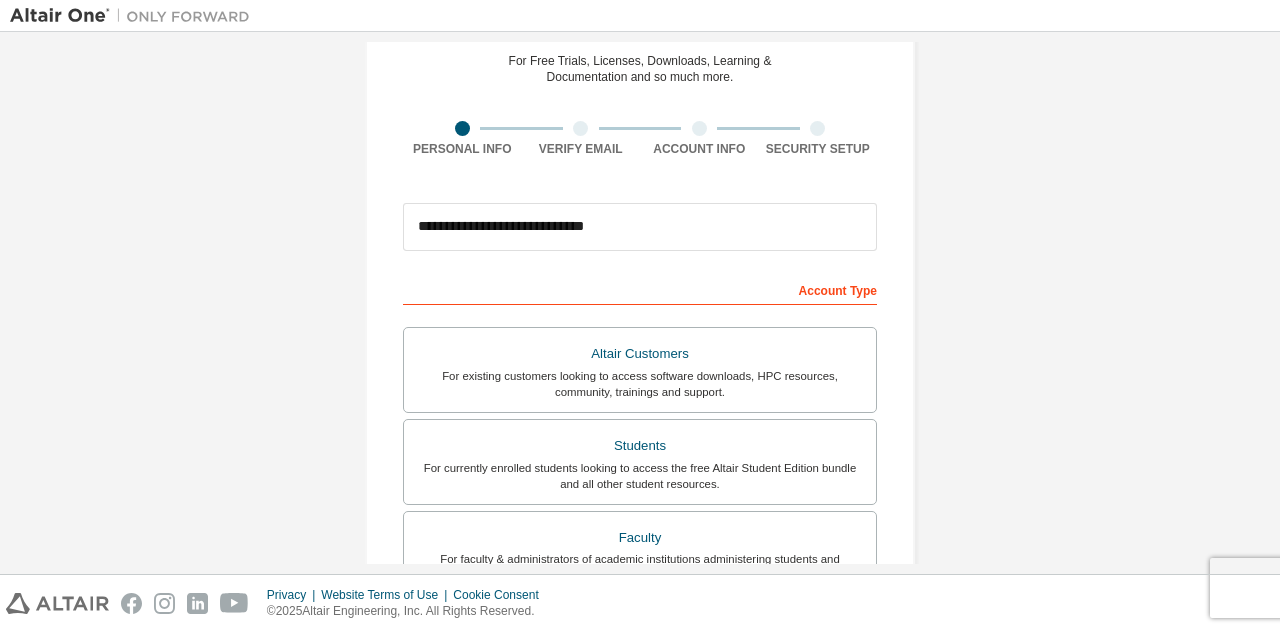 scroll, scrollTop: 0, scrollLeft: 0, axis: both 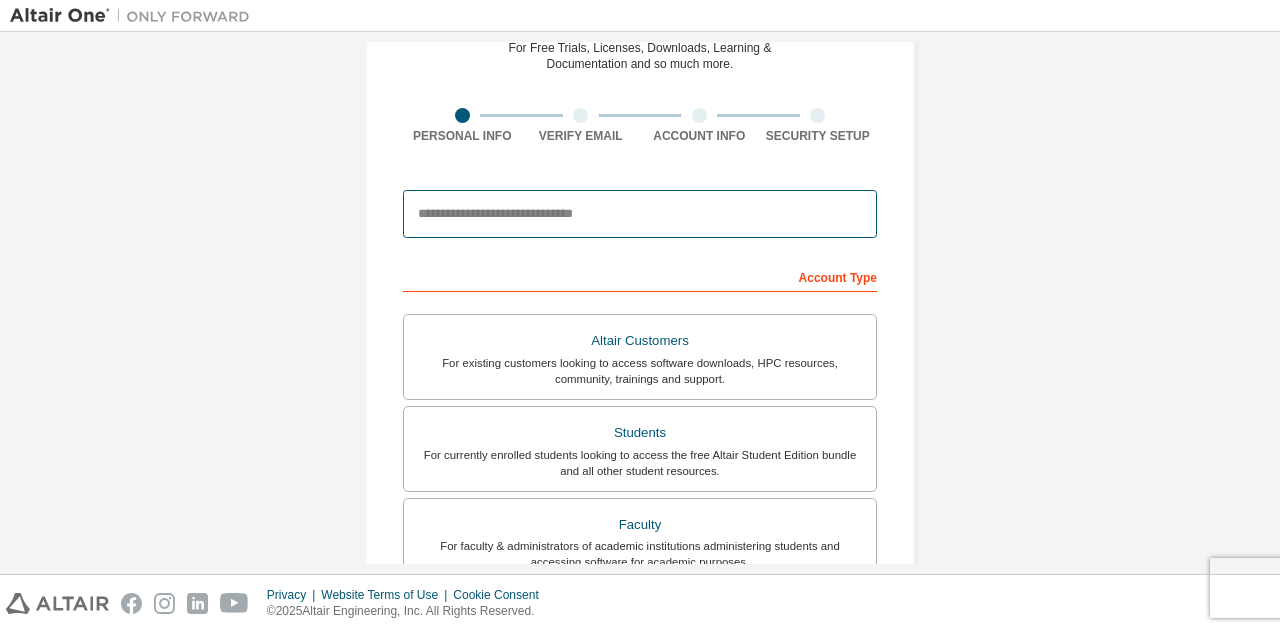 click at bounding box center (640, 214) 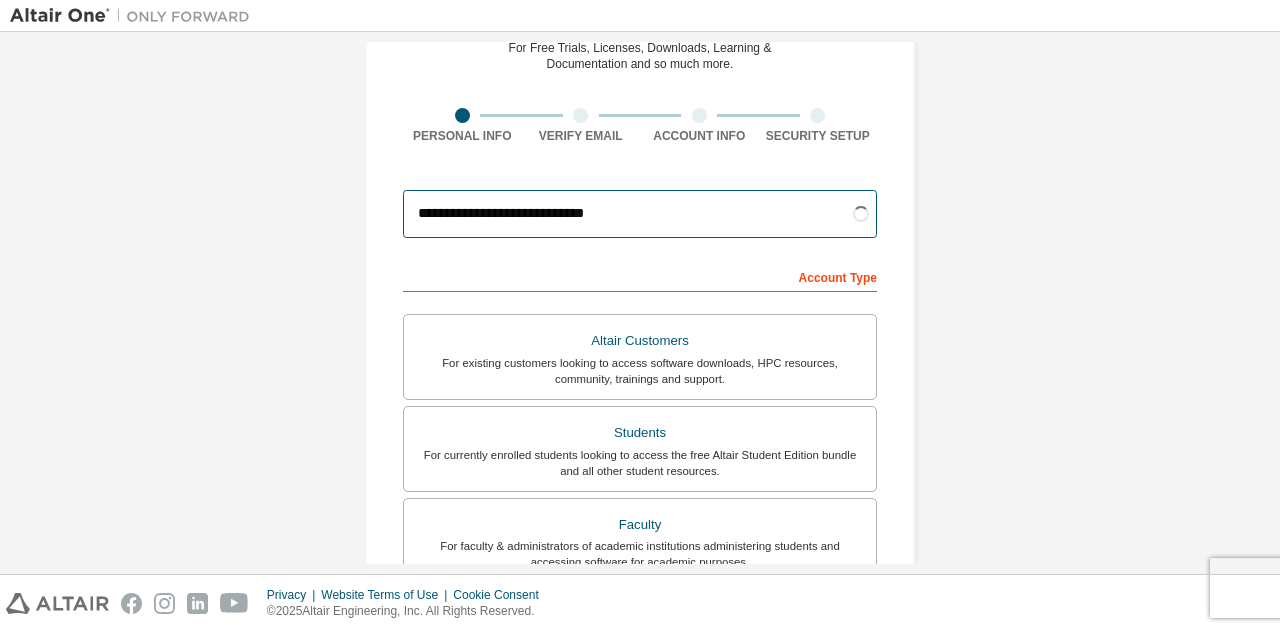 type on "**********" 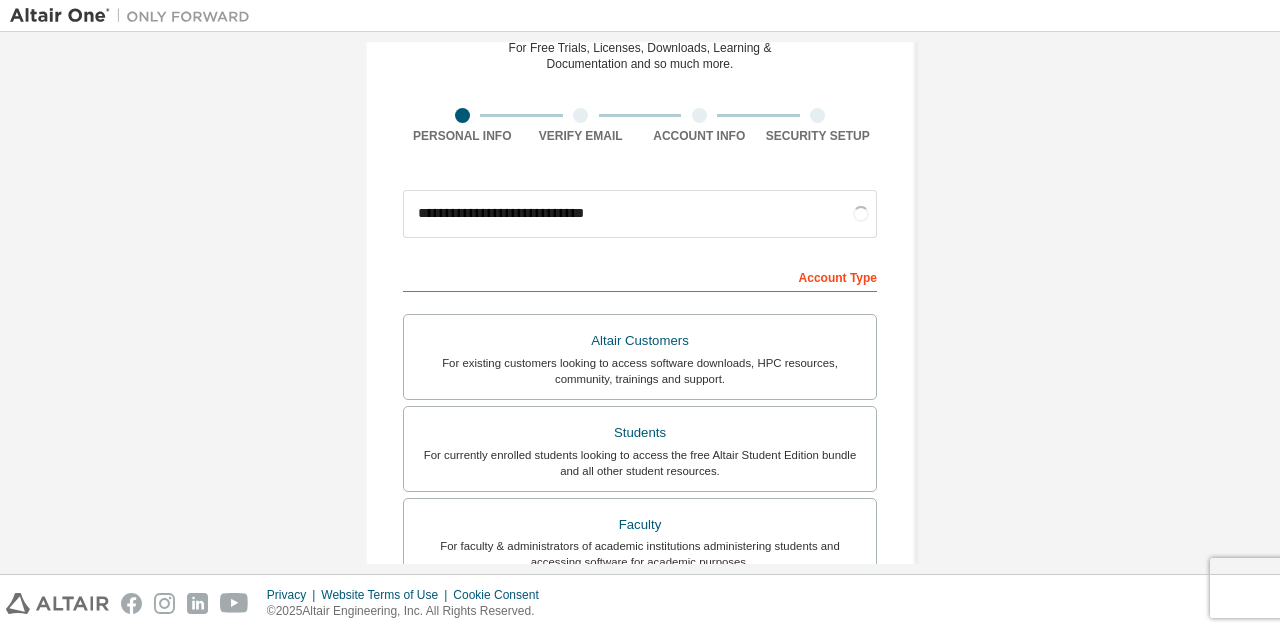 click on "**********" at bounding box center (640, 471) 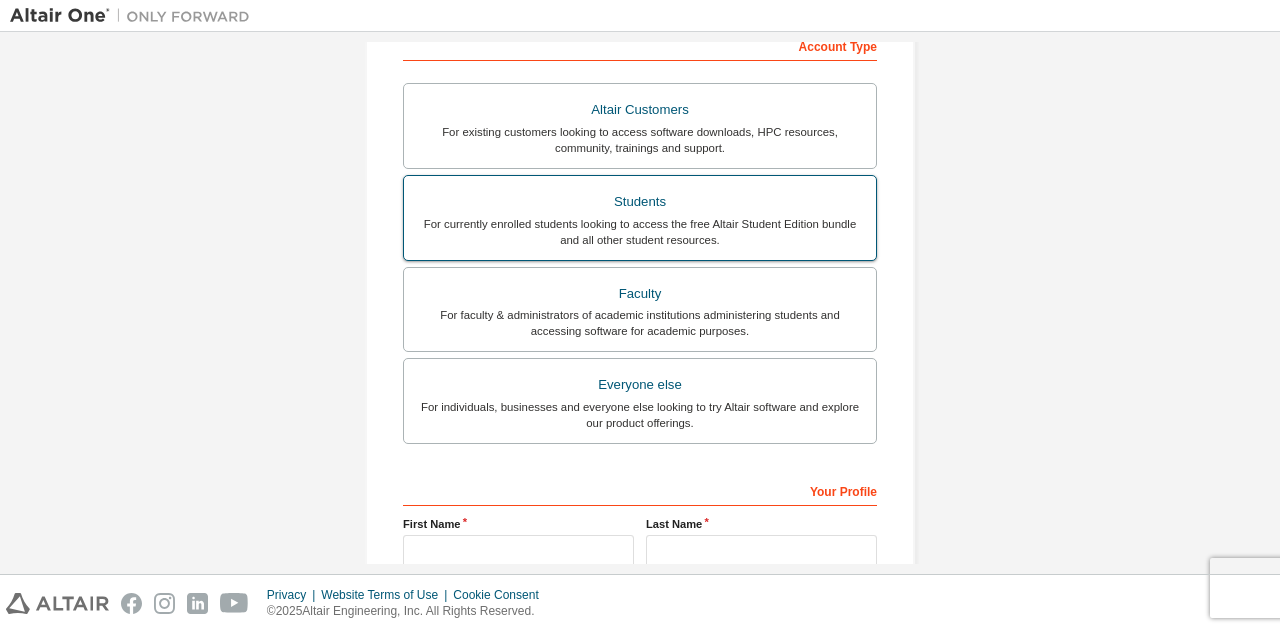 scroll, scrollTop: 300, scrollLeft: 0, axis: vertical 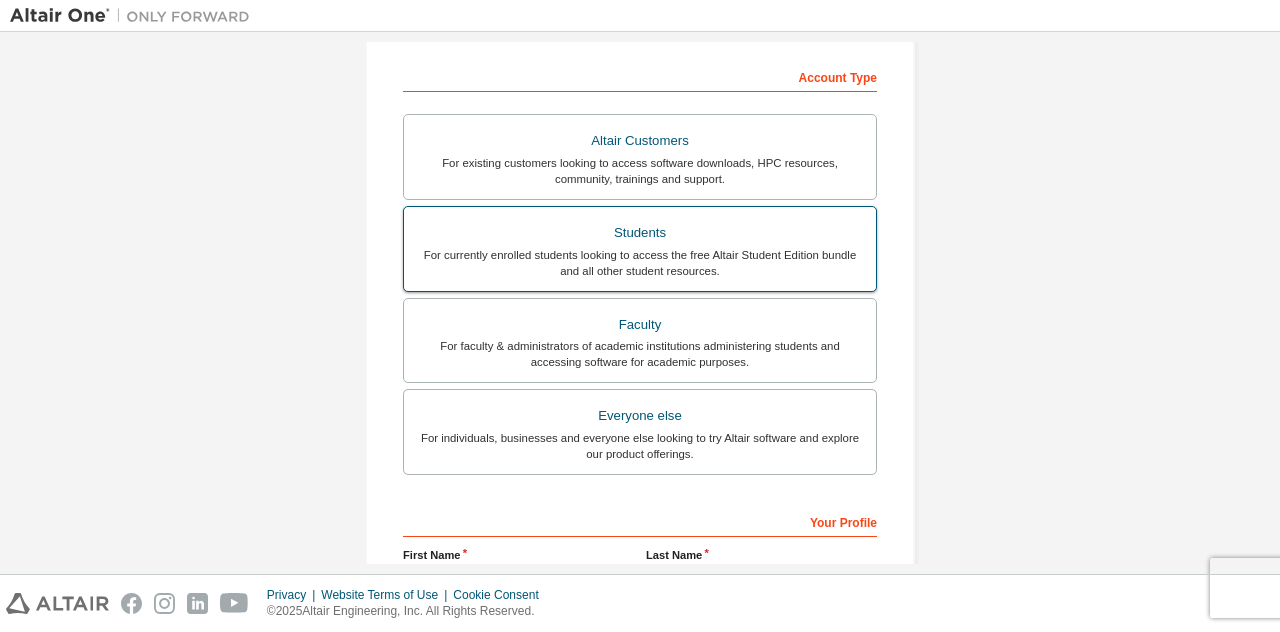 click on "Students" at bounding box center (640, 233) 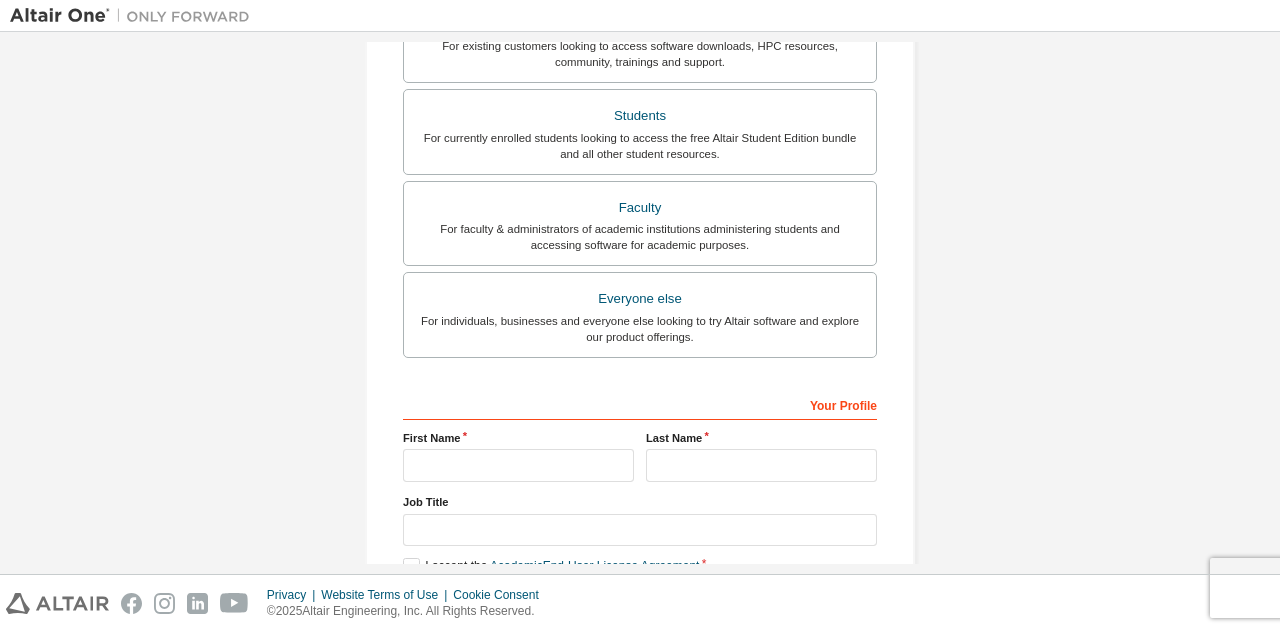 scroll, scrollTop: 532, scrollLeft: 0, axis: vertical 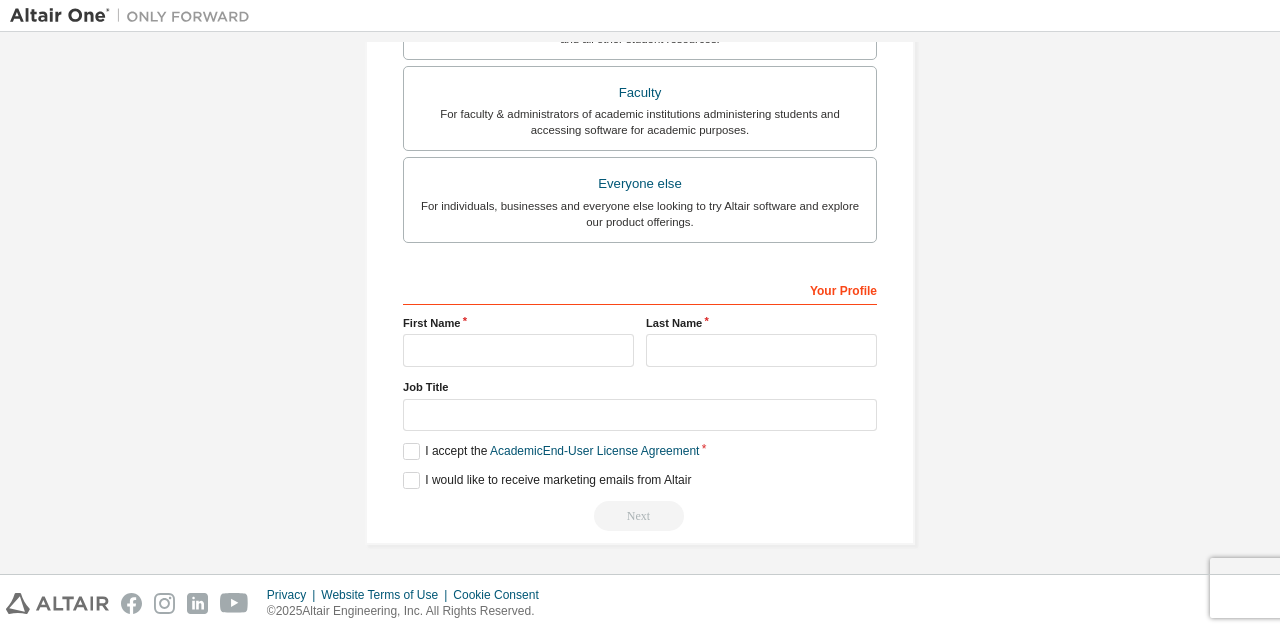 click on "First Name" at bounding box center (518, 323) 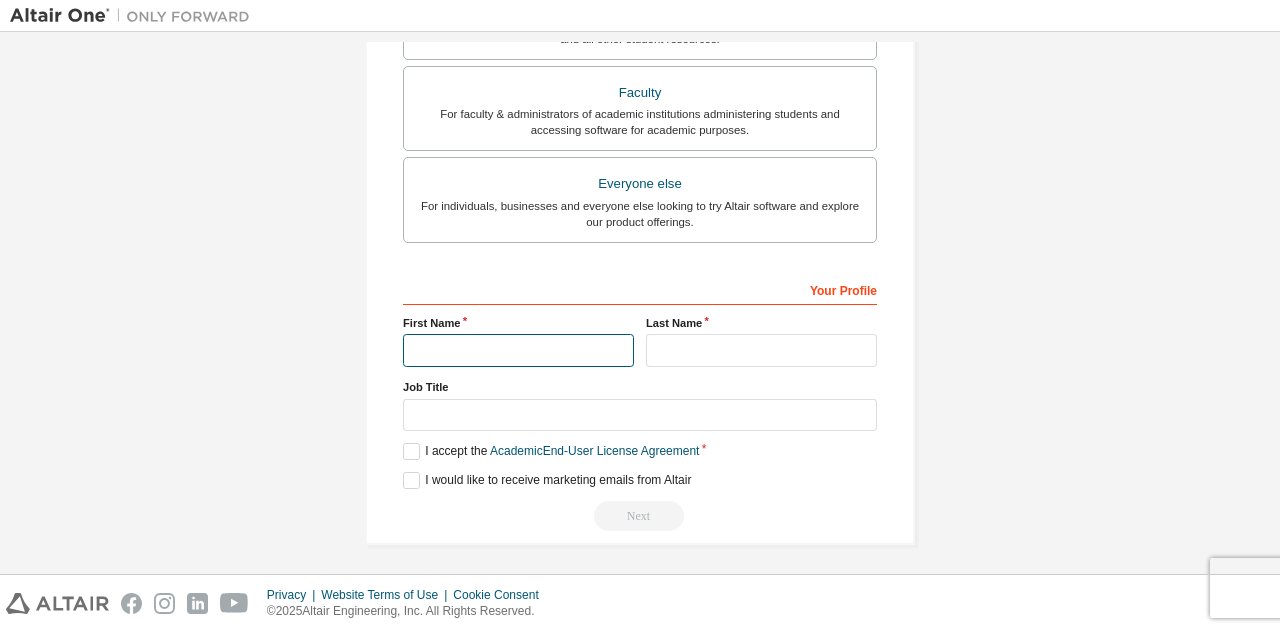 click at bounding box center [518, 350] 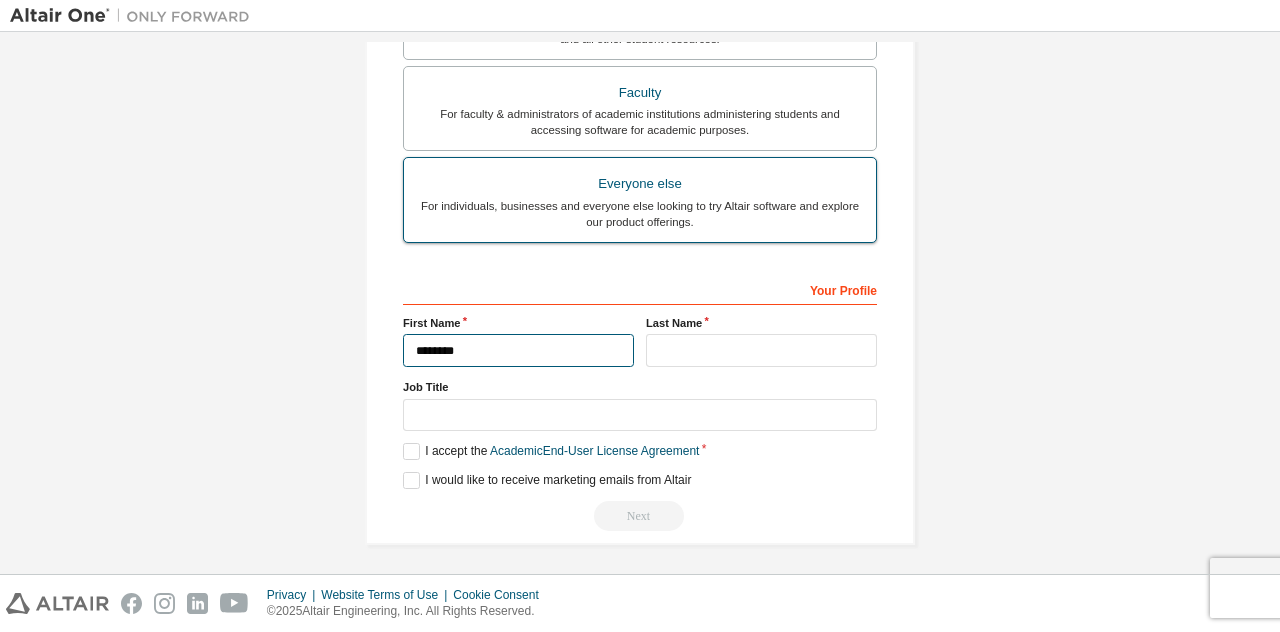 type on "********" 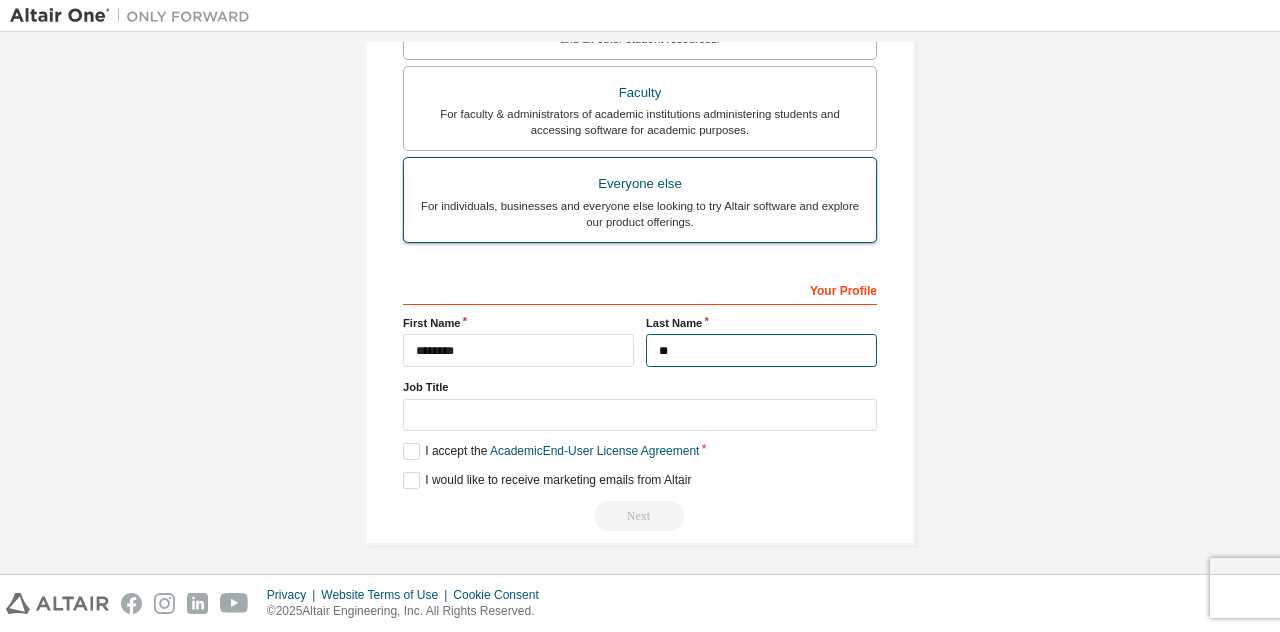 type on "*" 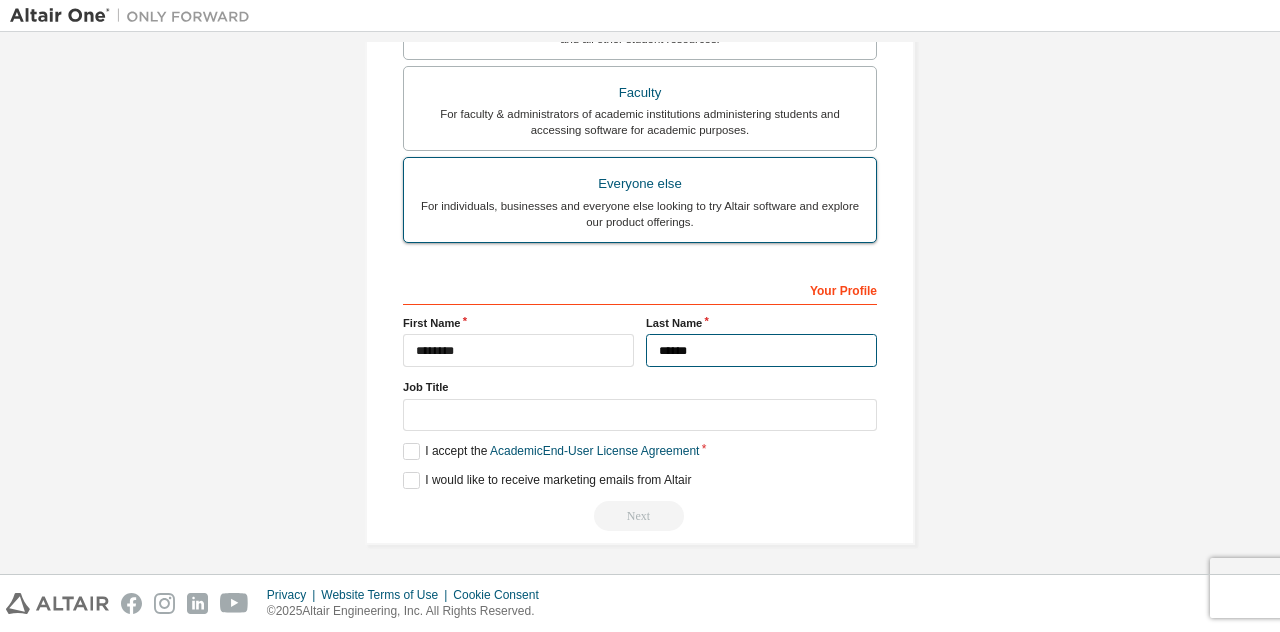 type on "******" 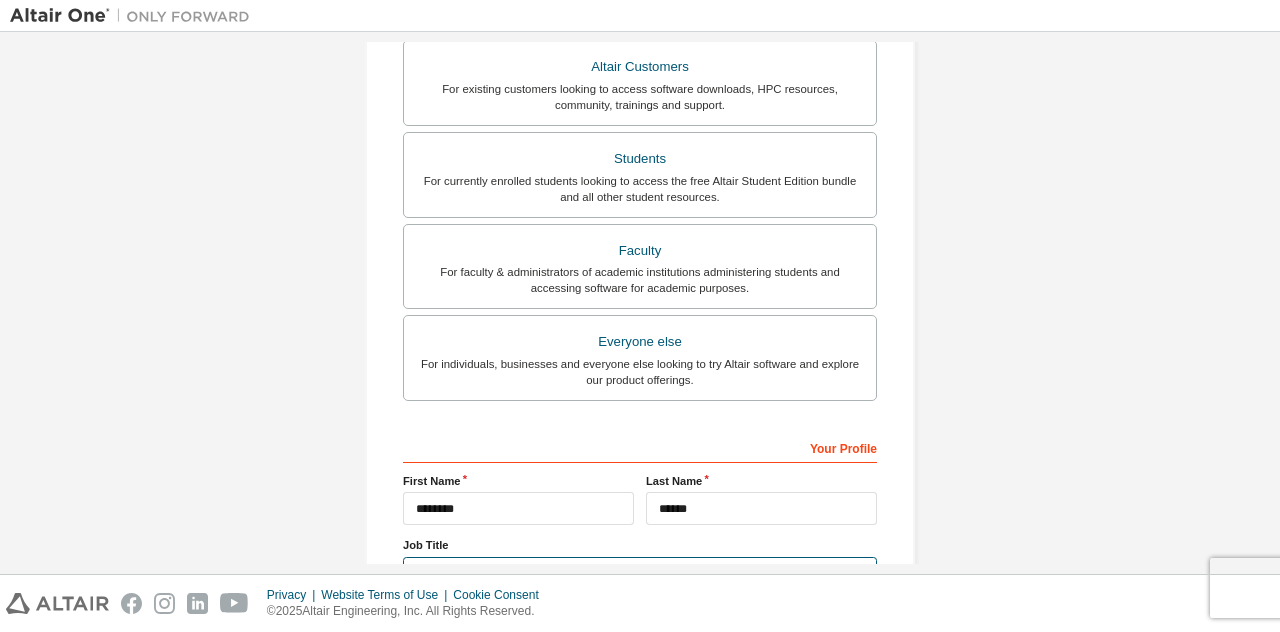 scroll, scrollTop: 332, scrollLeft: 0, axis: vertical 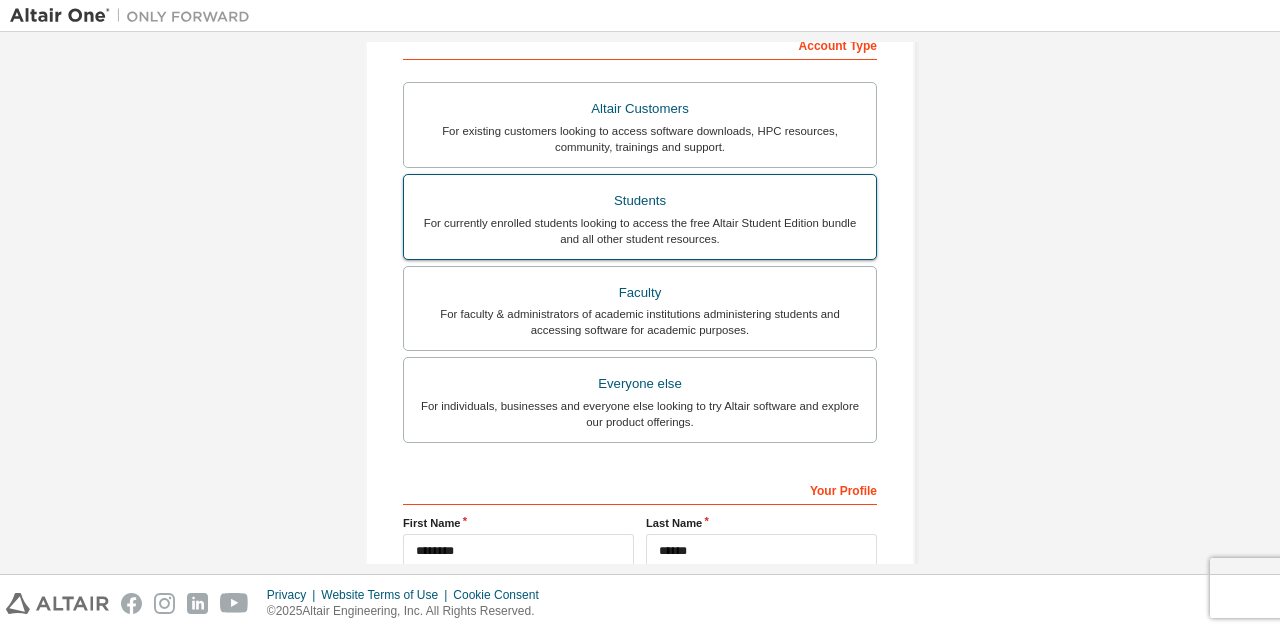 click on "For currently enrolled students looking to access the free Altair Student Edition bundle and all other student resources." at bounding box center [640, 231] 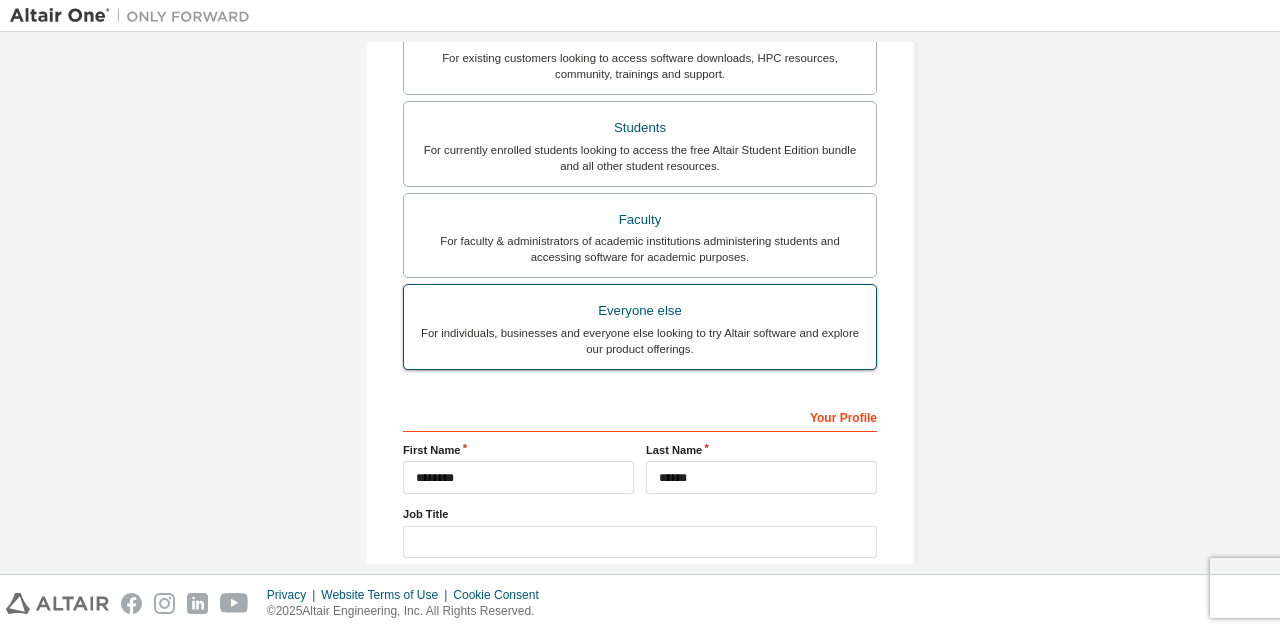 scroll, scrollTop: 532, scrollLeft: 0, axis: vertical 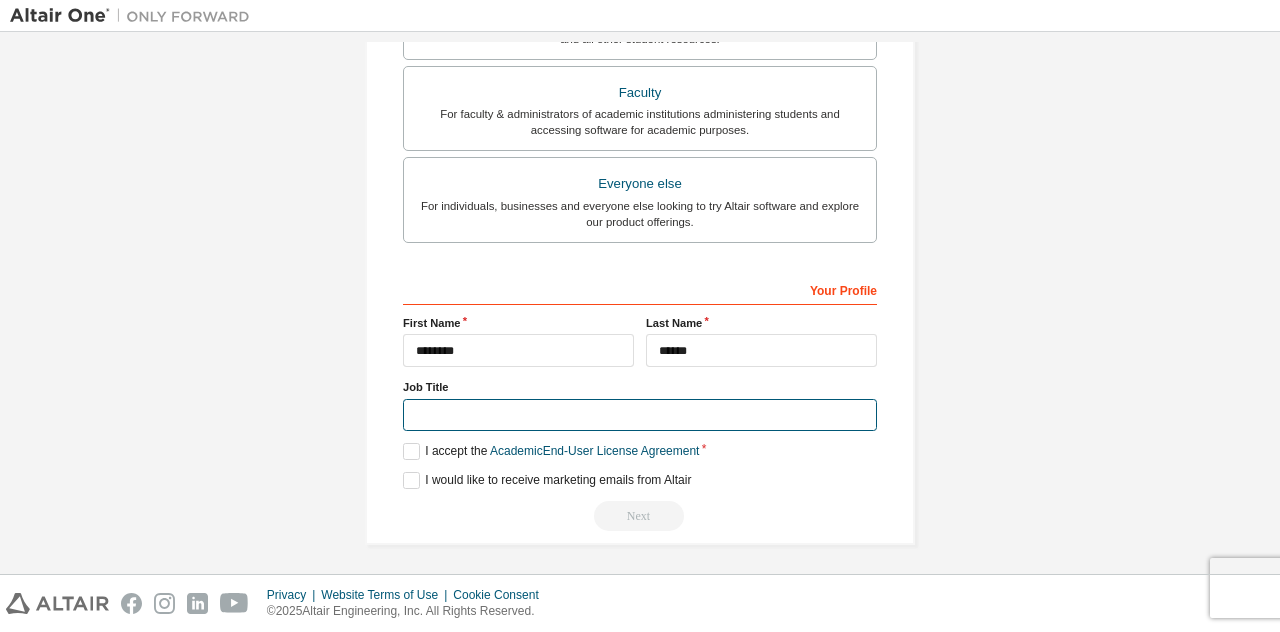 click at bounding box center [640, 415] 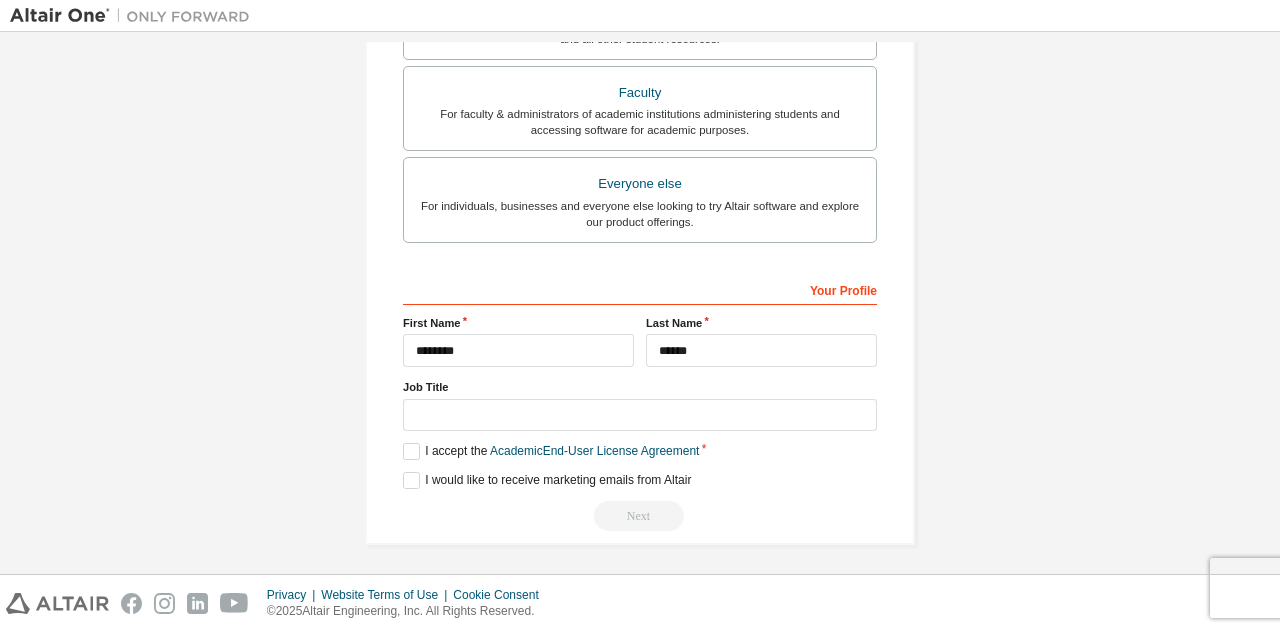 click on "**********" at bounding box center [640, 39] 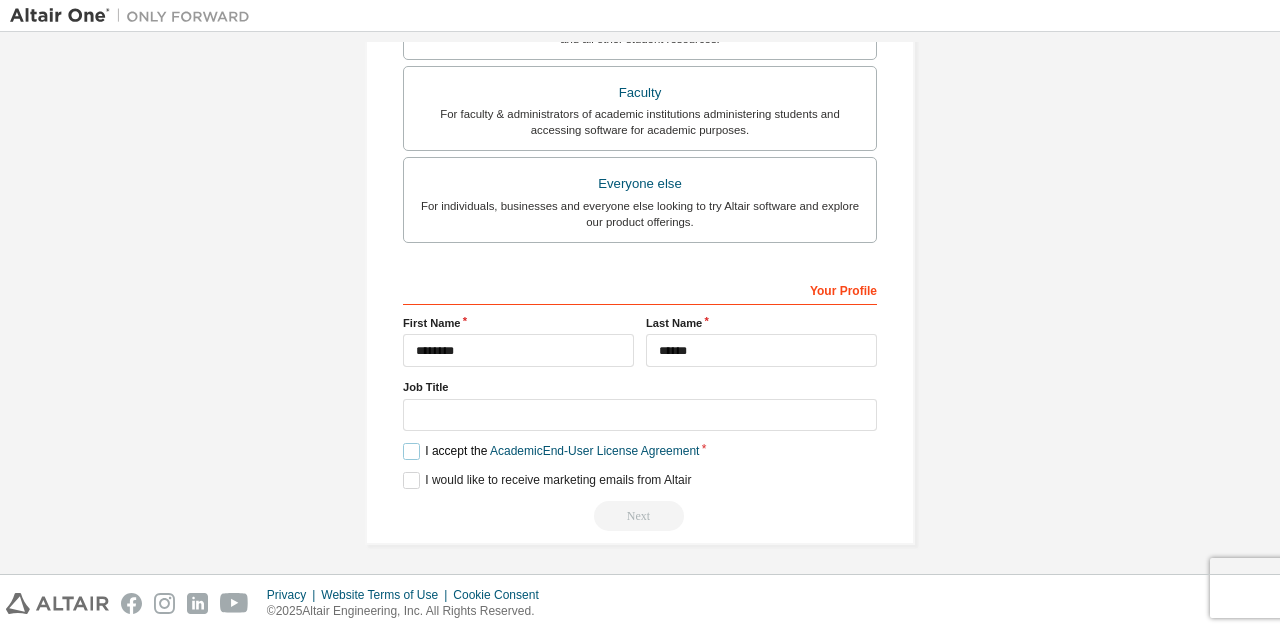 click on "I accept the   Academic   End-User License Agreement" at bounding box center [551, 451] 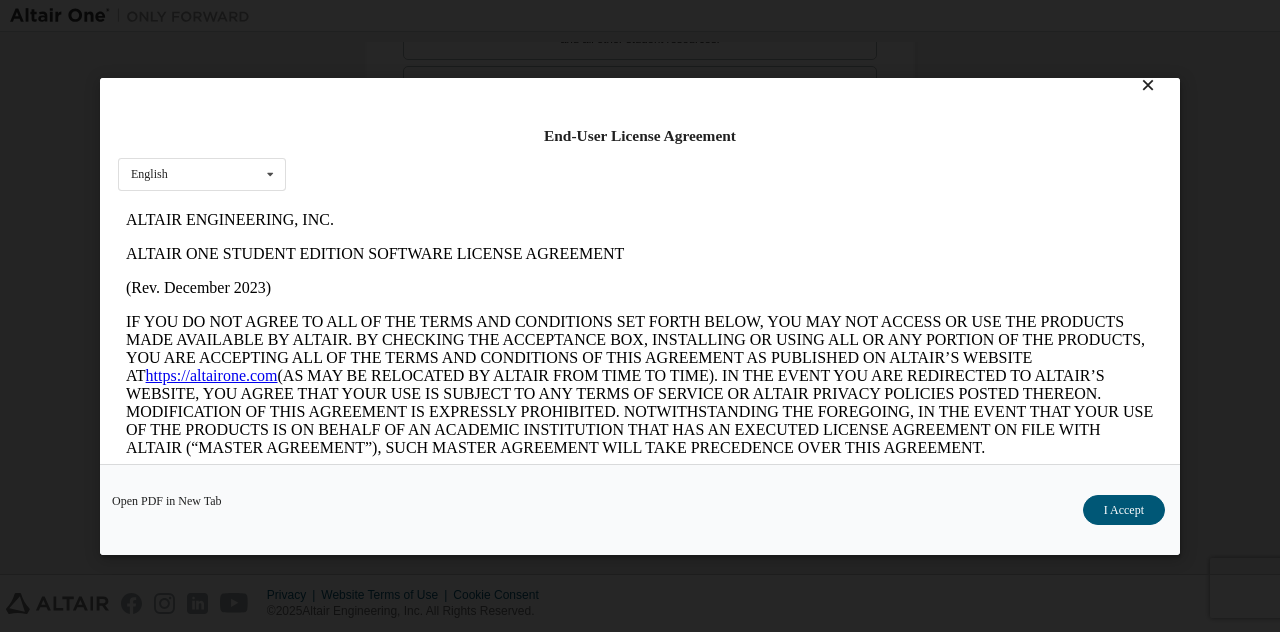 scroll, scrollTop: 0, scrollLeft: 0, axis: both 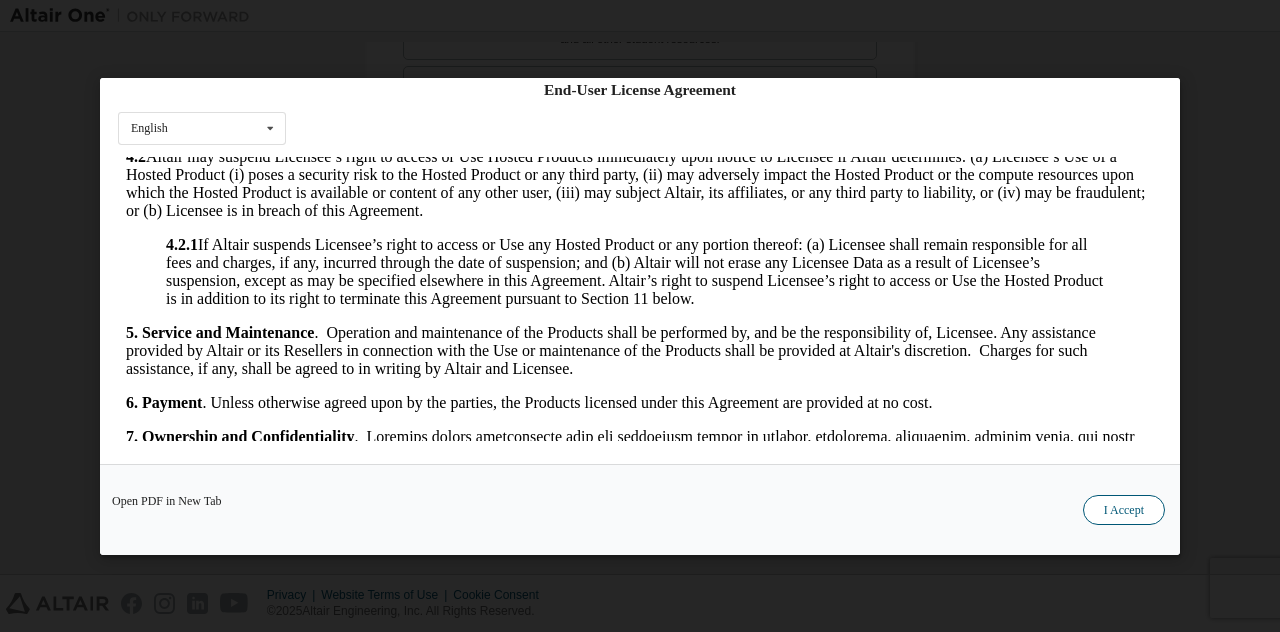 click on "I Accept" at bounding box center [1124, 509] 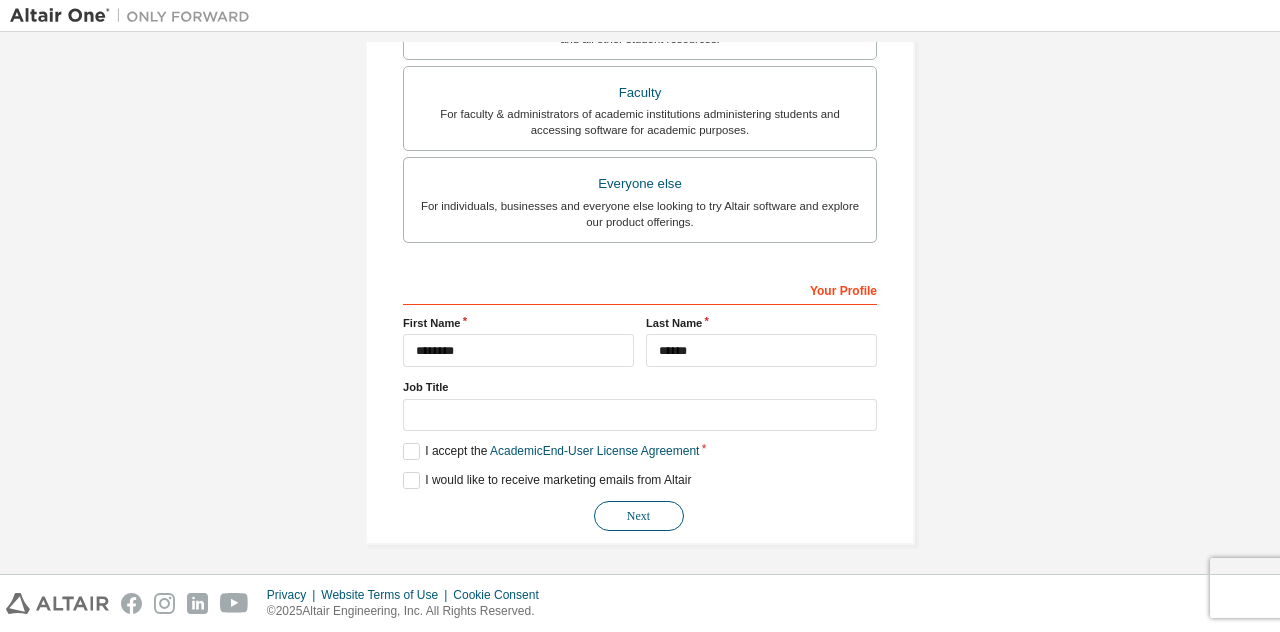 click on "Next" at bounding box center (639, 516) 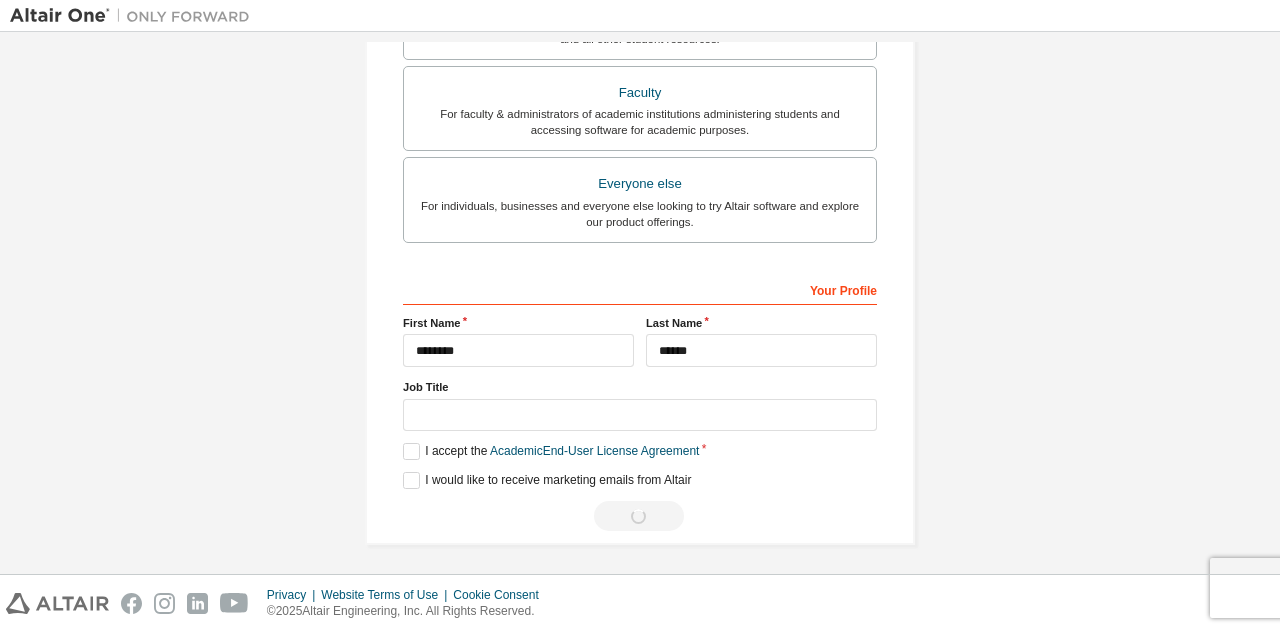 scroll, scrollTop: 0, scrollLeft: 0, axis: both 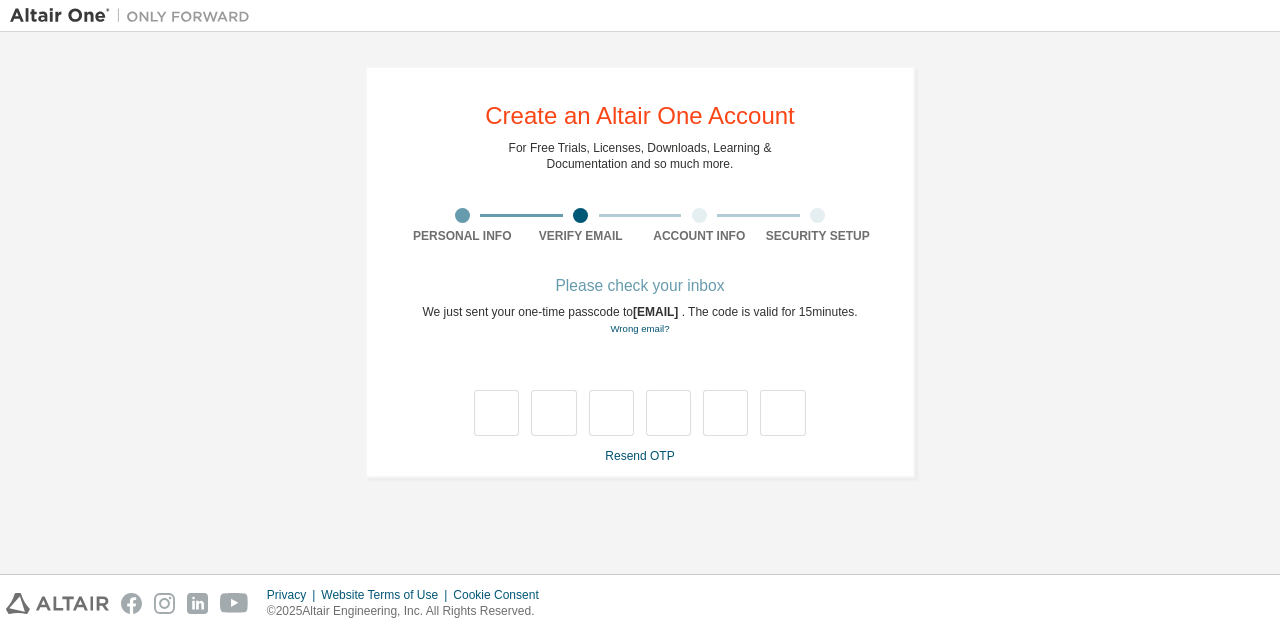 type on "*" 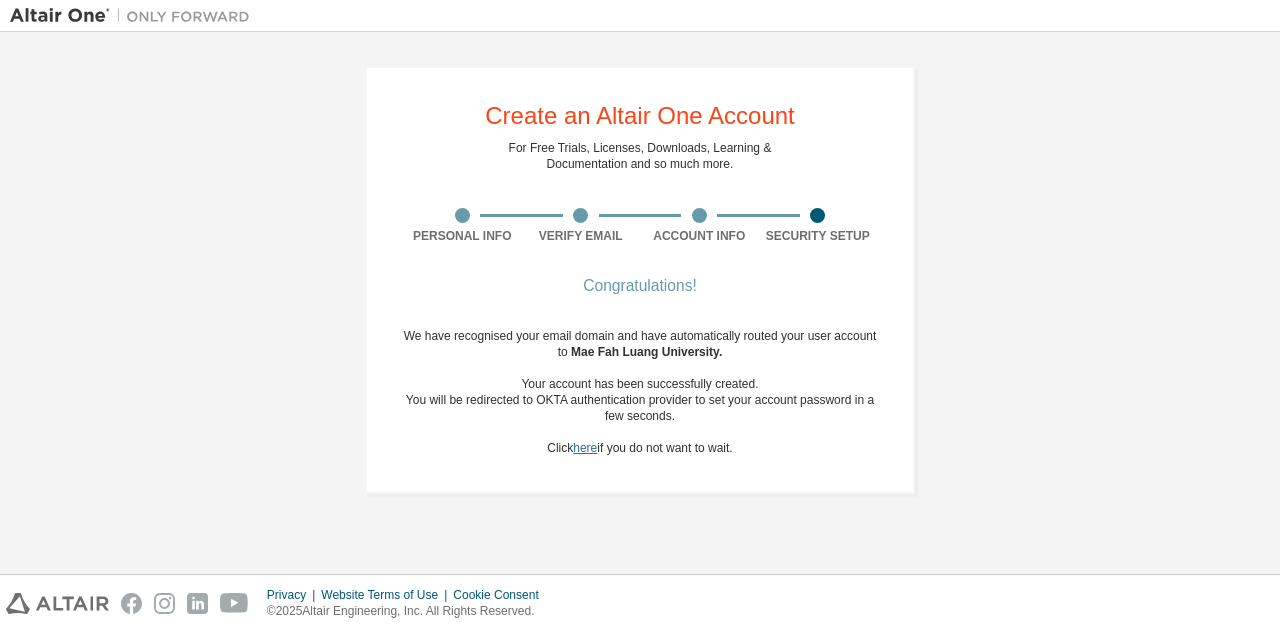 click on "here" at bounding box center [585, 448] 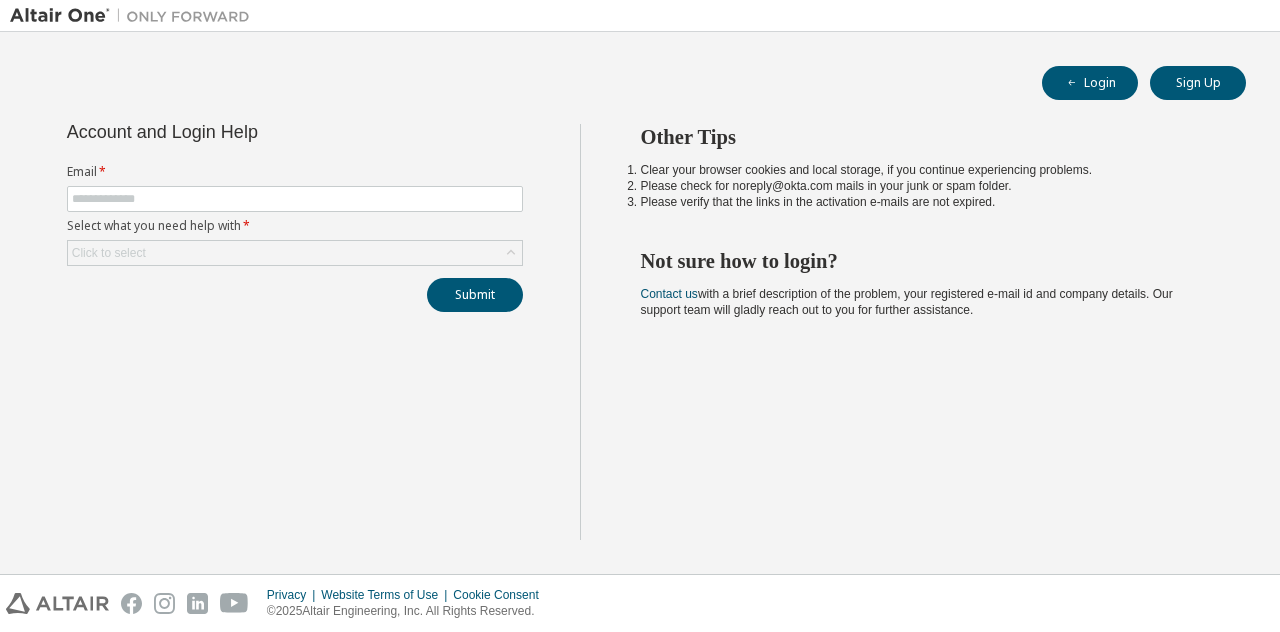 scroll, scrollTop: 0, scrollLeft: 0, axis: both 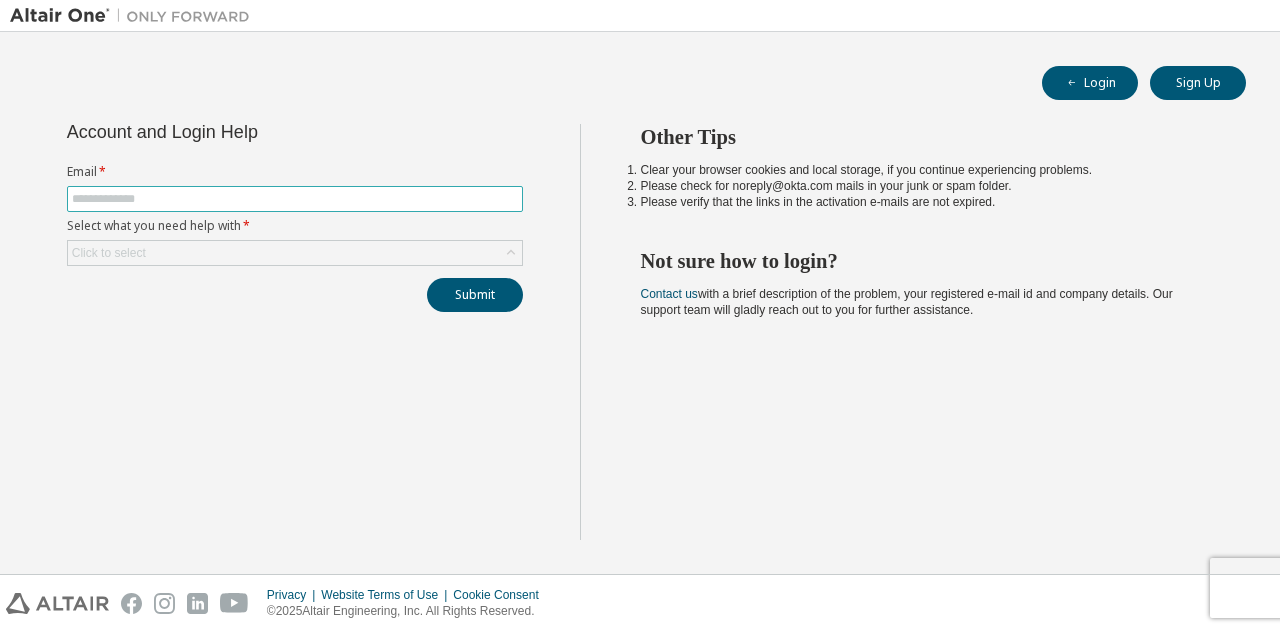 click at bounding box center [295, 199] 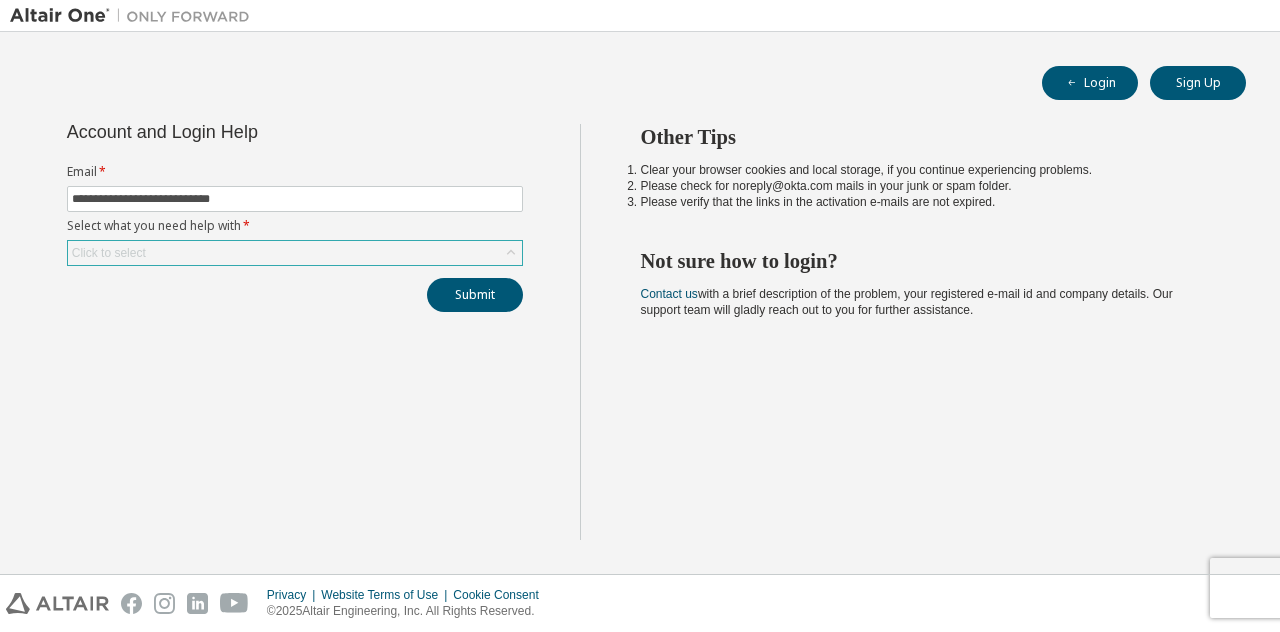 click on "Click to select" at bounding box center (295, 253) 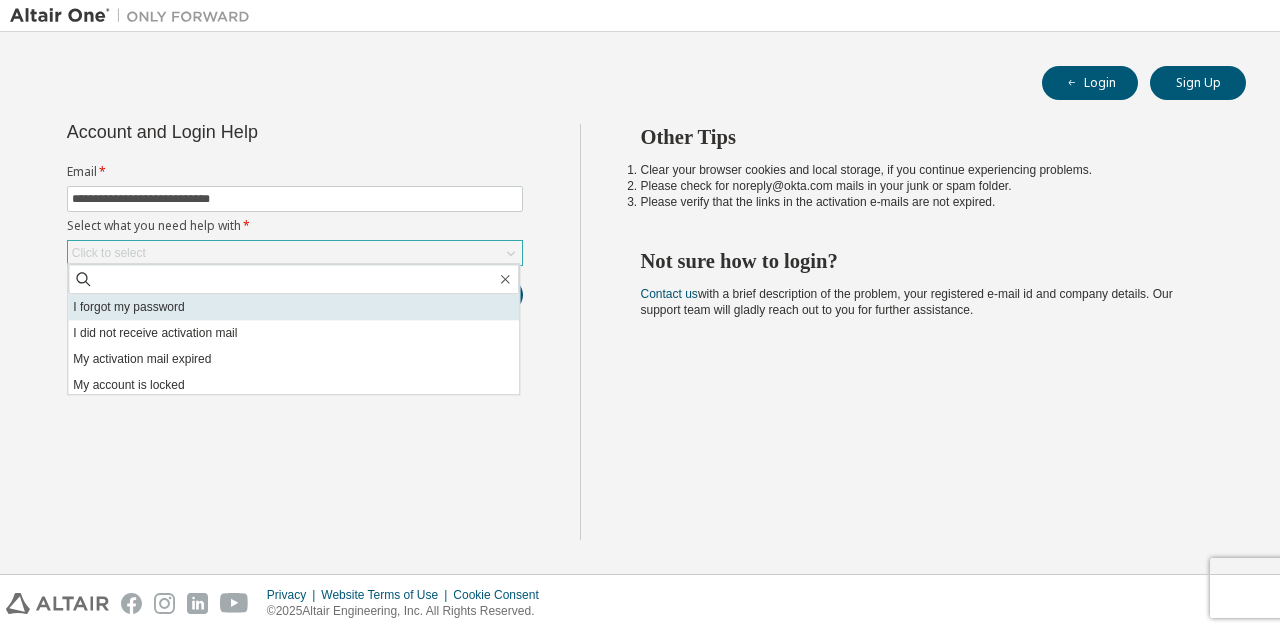 click on "I forgot my password" at bounding box center [293, 307] 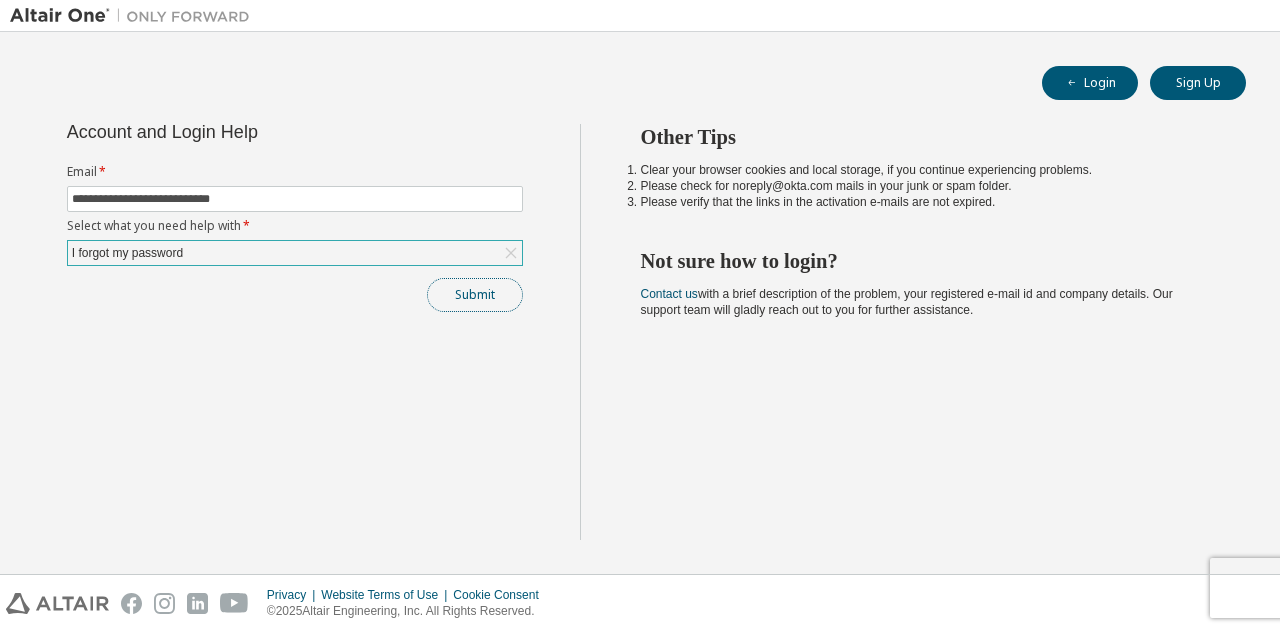 click on "Submit" at bounding box center (475, 295) 